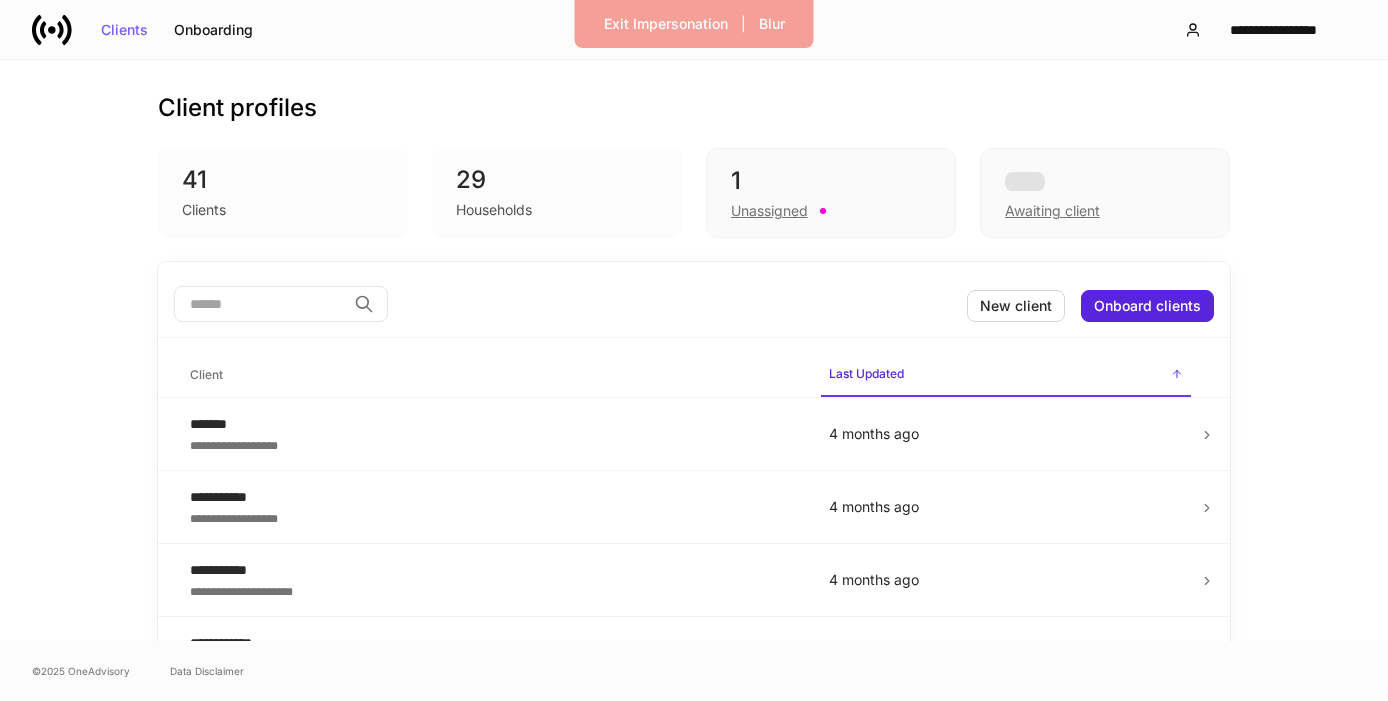 scroll, scrollTop: 0, scrollLeft: 0, axis: both 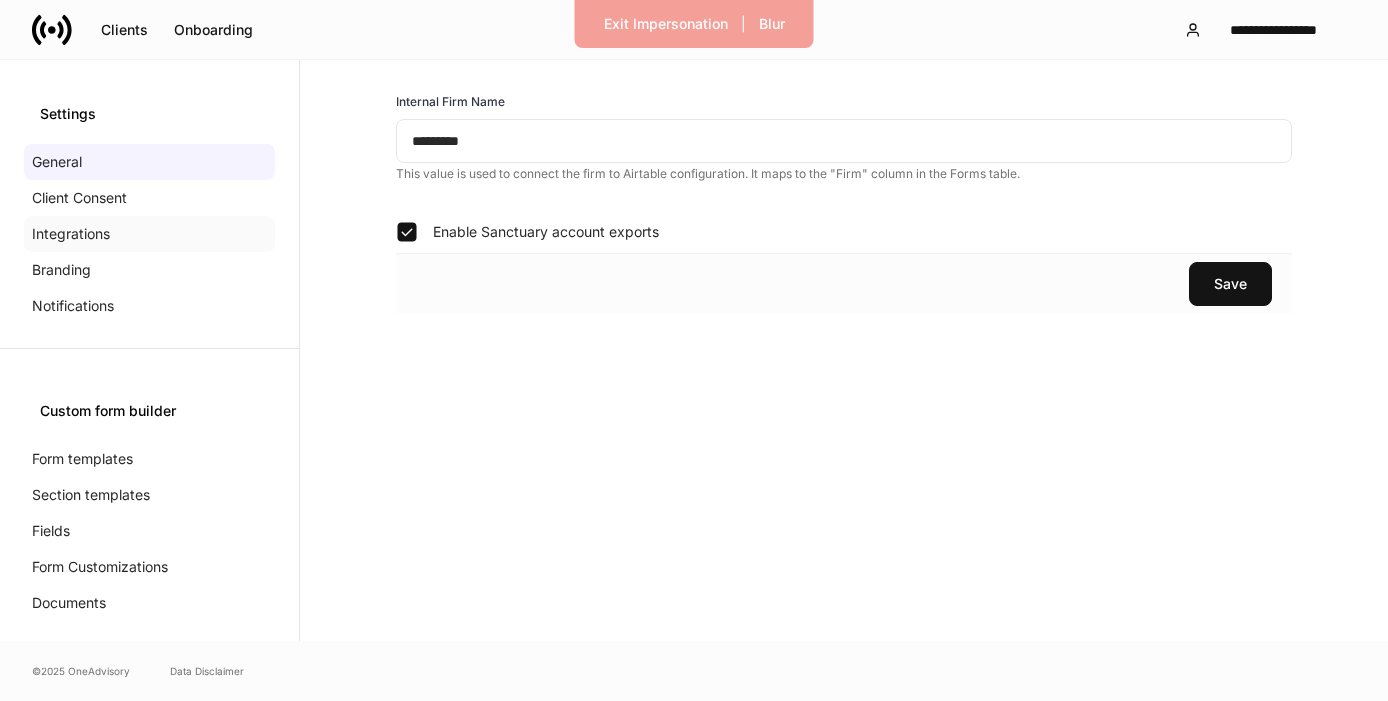 click on "Integrations" at bounding box center (71, 234) 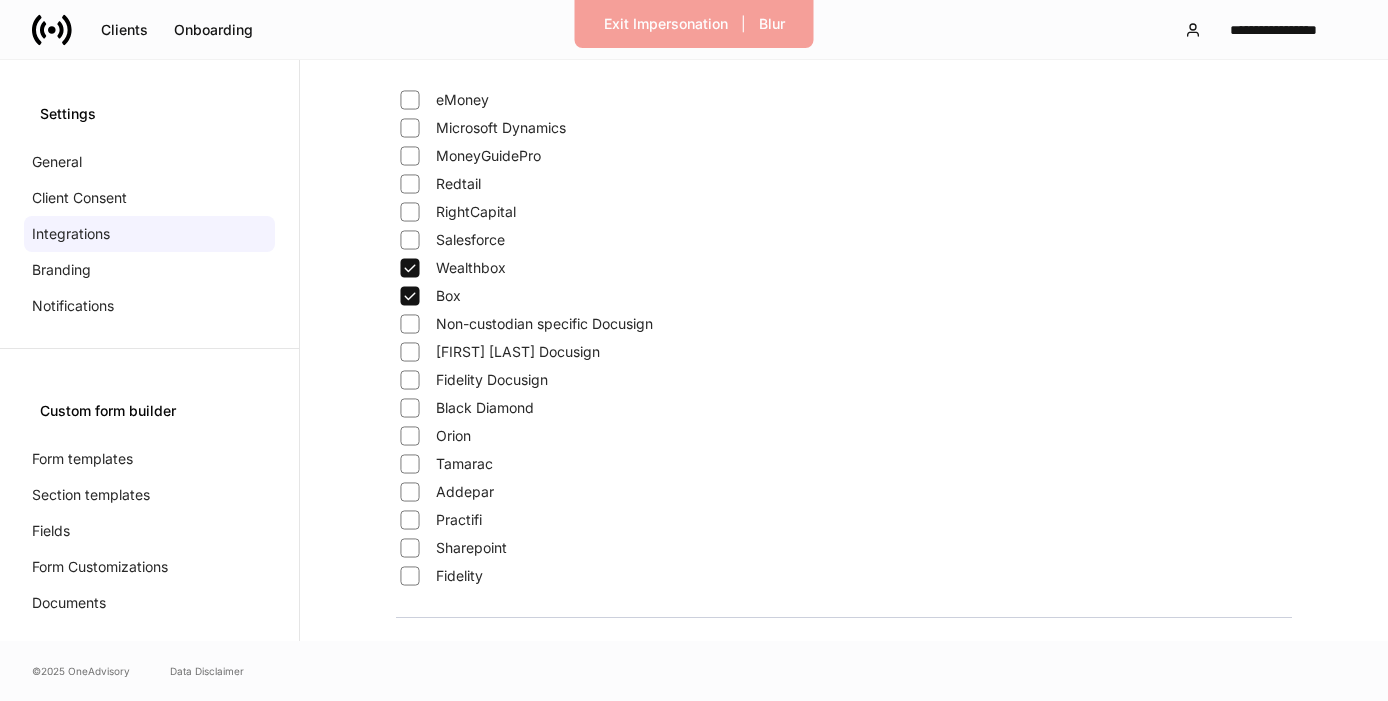 scroll, scrollTop: 320, scrollLeft: 0, axis: vertical 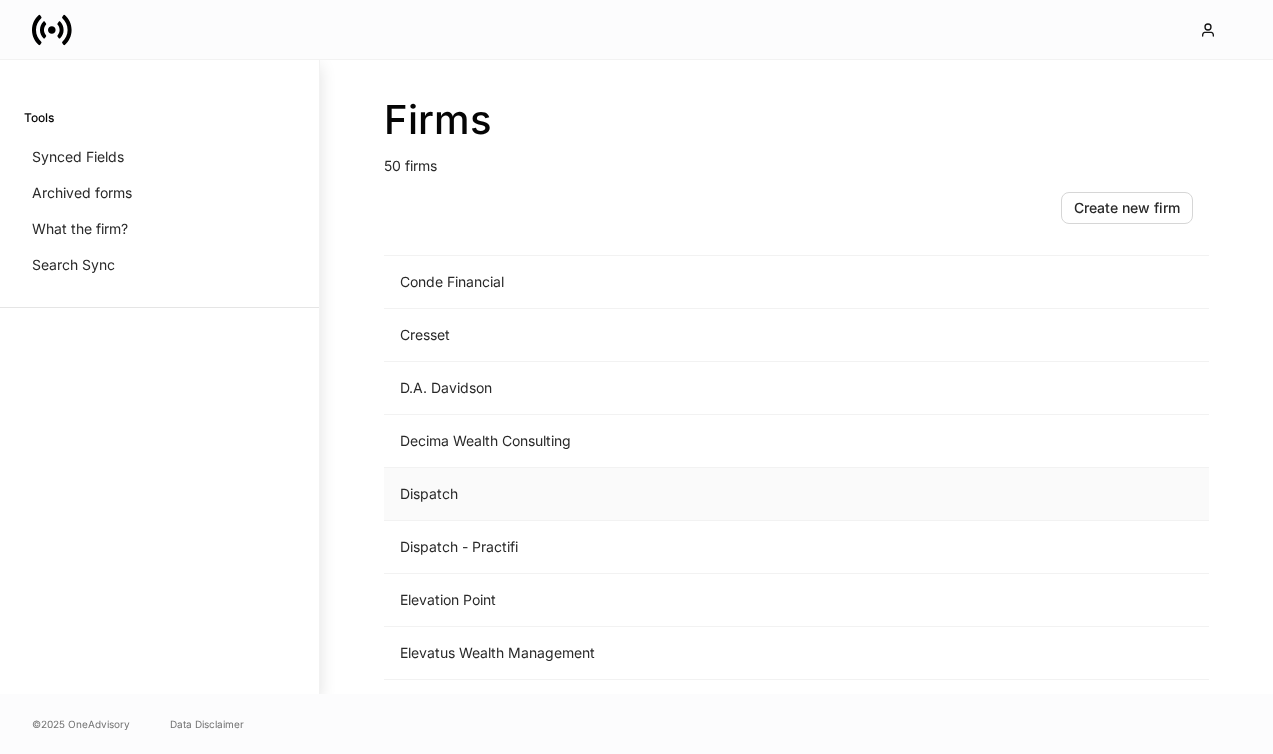click on "Dispatch" at bounding box center (630, 494) 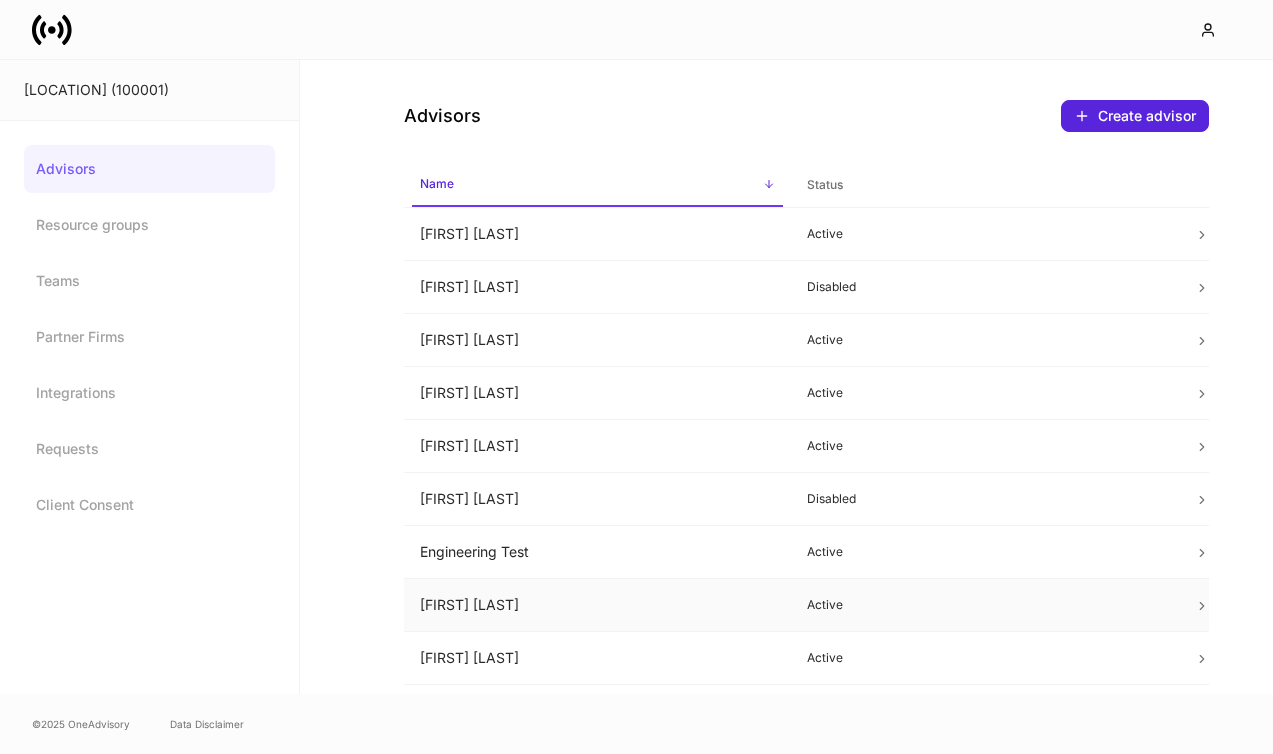 click on "Erika Leon" at bounding box center [597, 605] 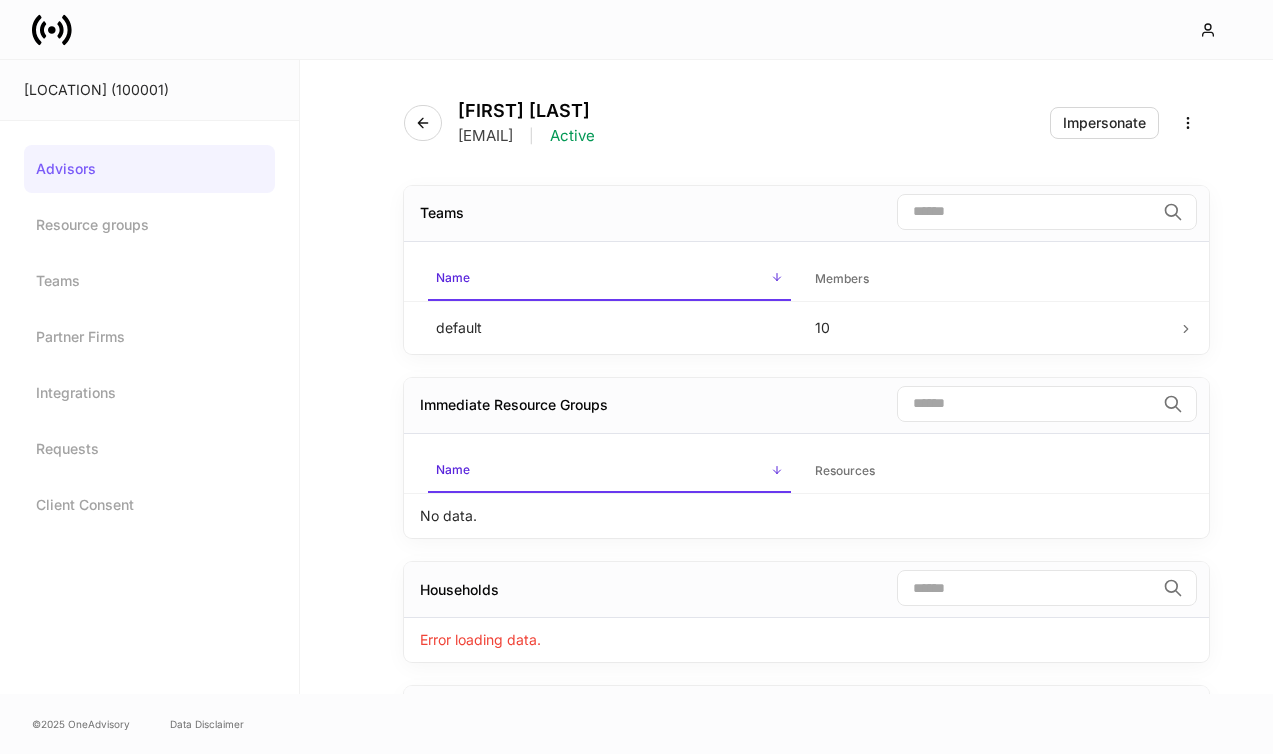 click 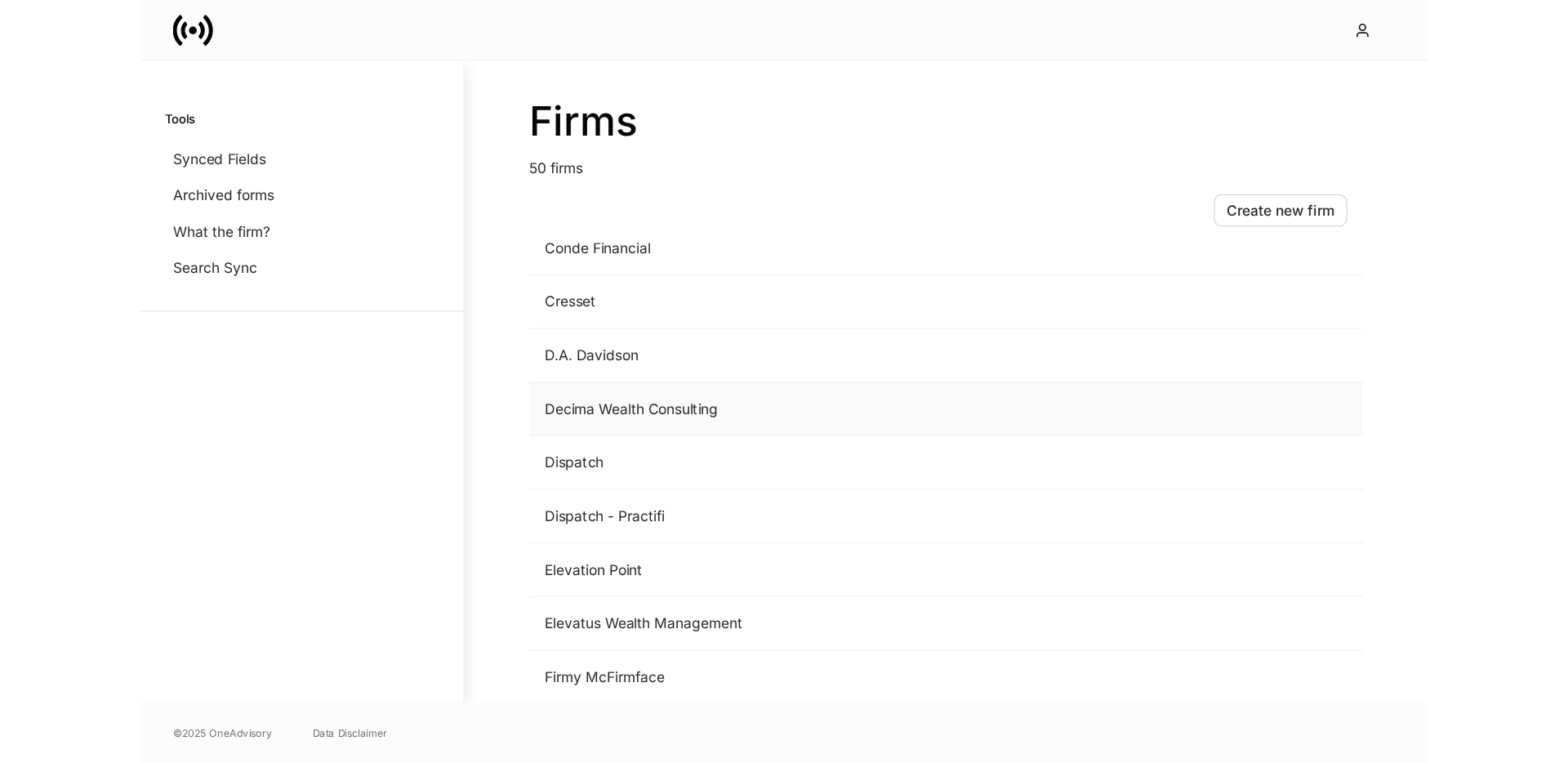 scroll, scrollTop: 722, scrollLeft: 0, axis: vertical 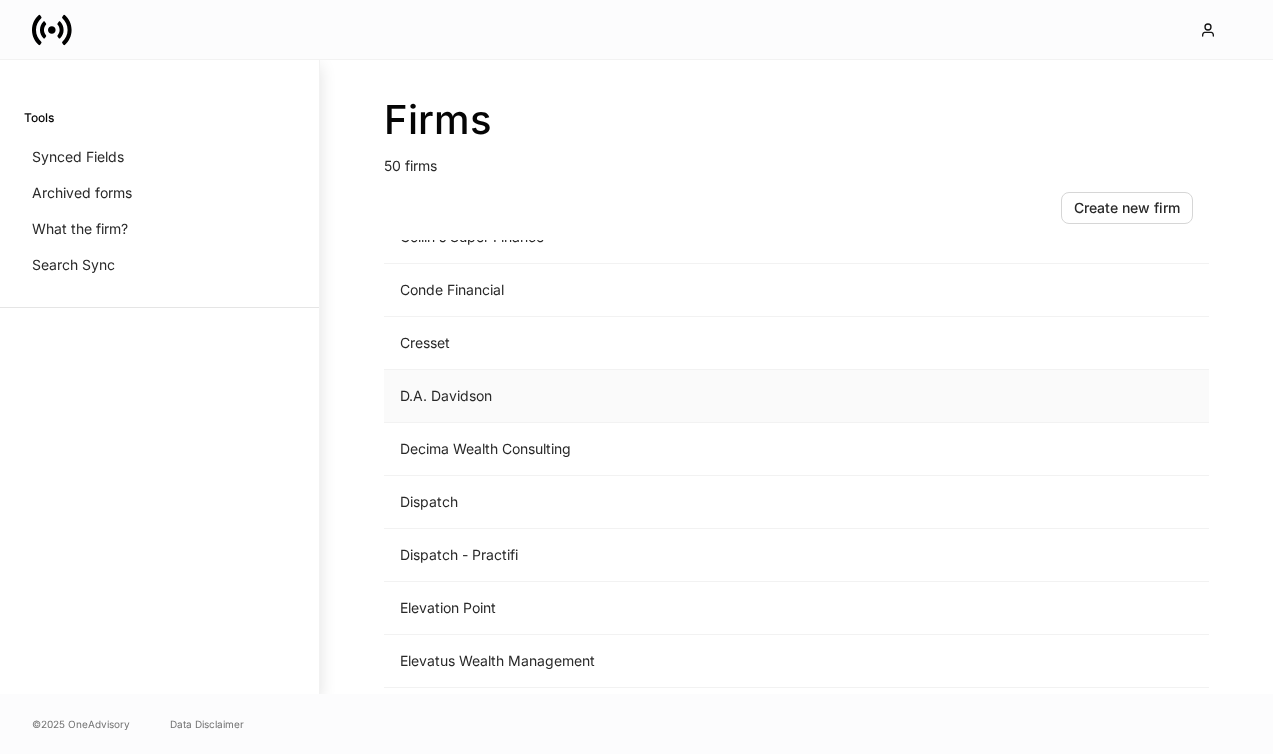click on "D.A. Davidson" at bounding box center (630, 396) 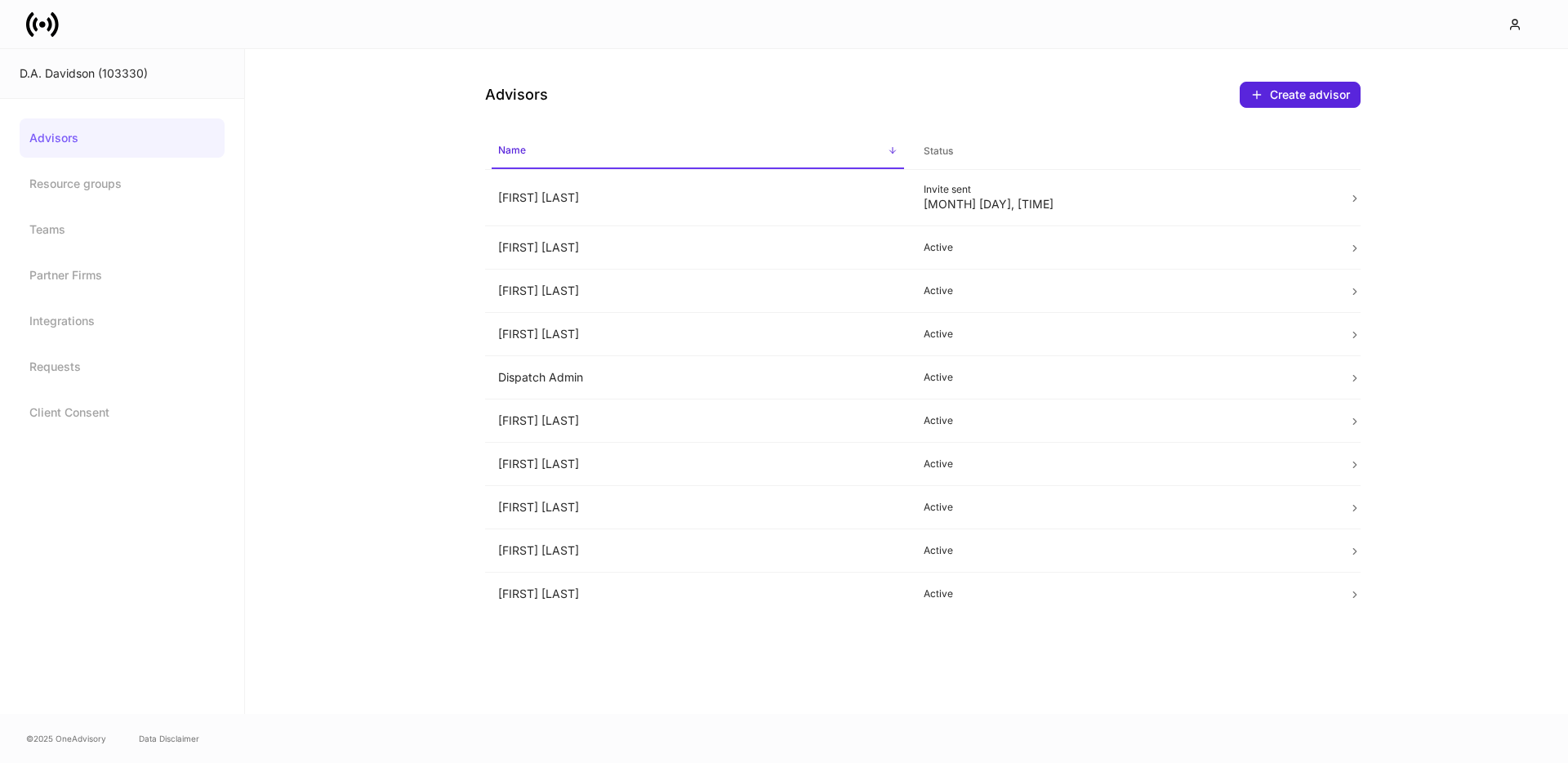 click 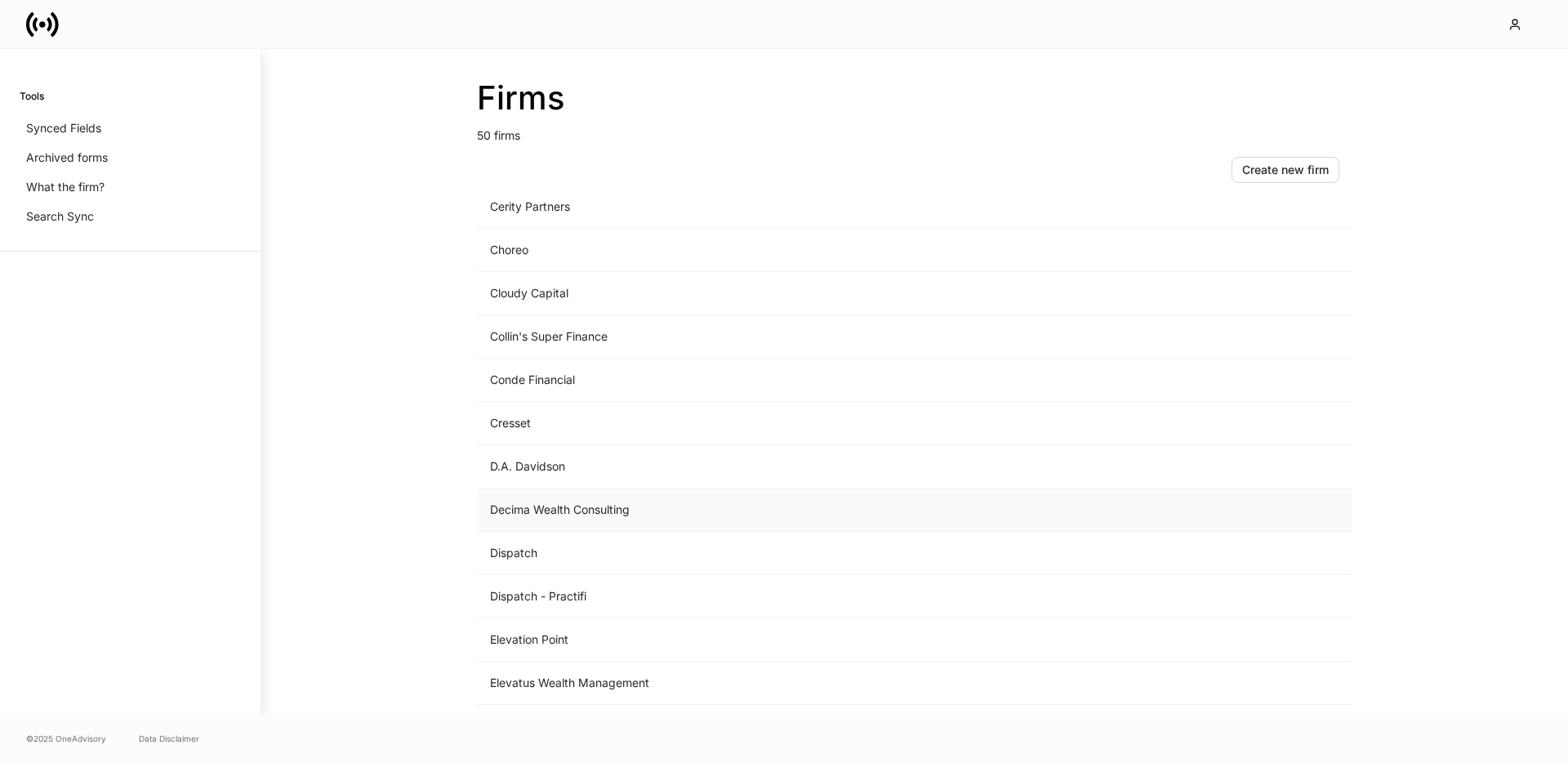 scroll, scrollTop: 782, scrollLeft: 0, axis: vertical 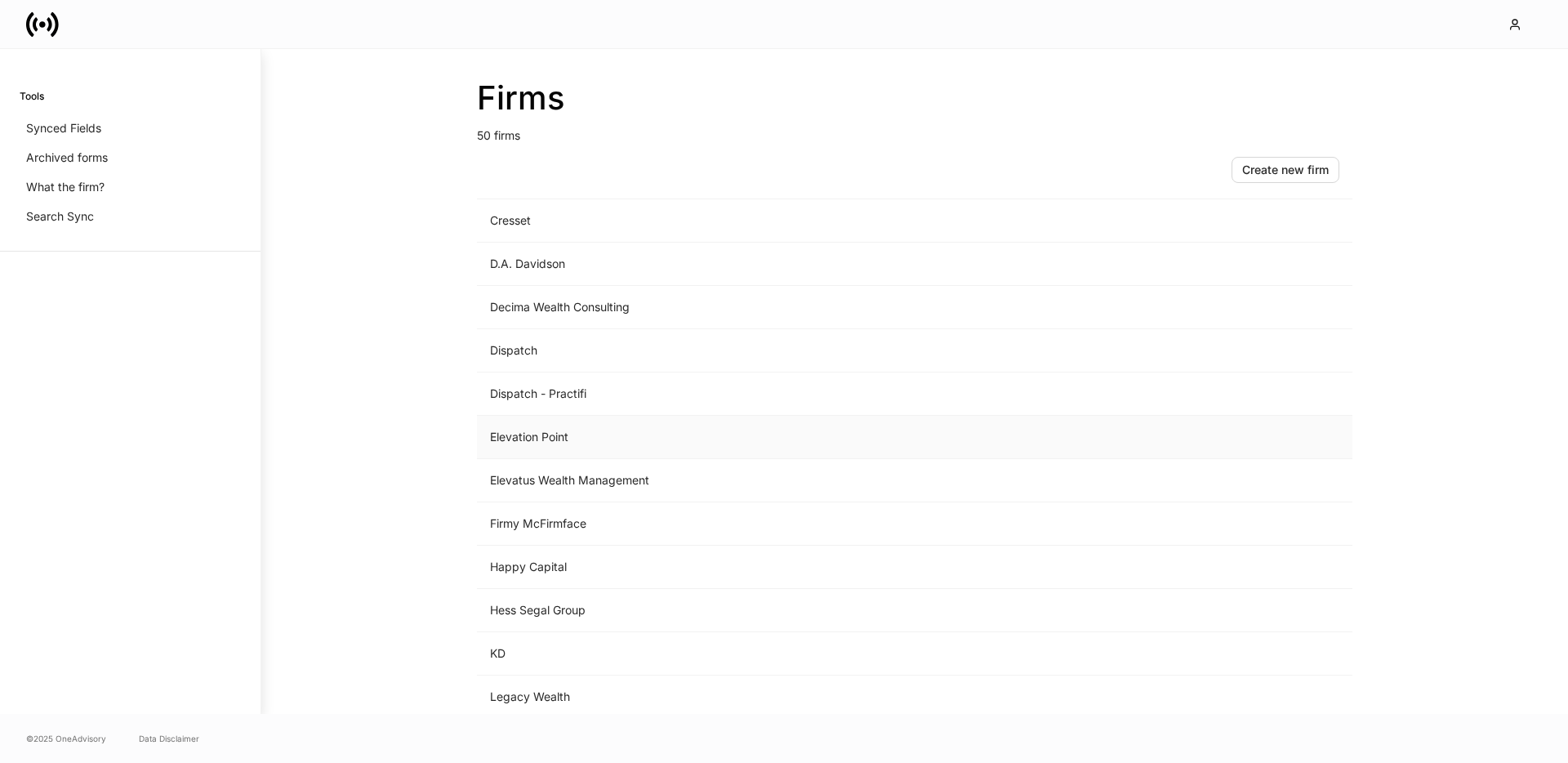 click on "Elevation Point" at bounding box center (779, 437) 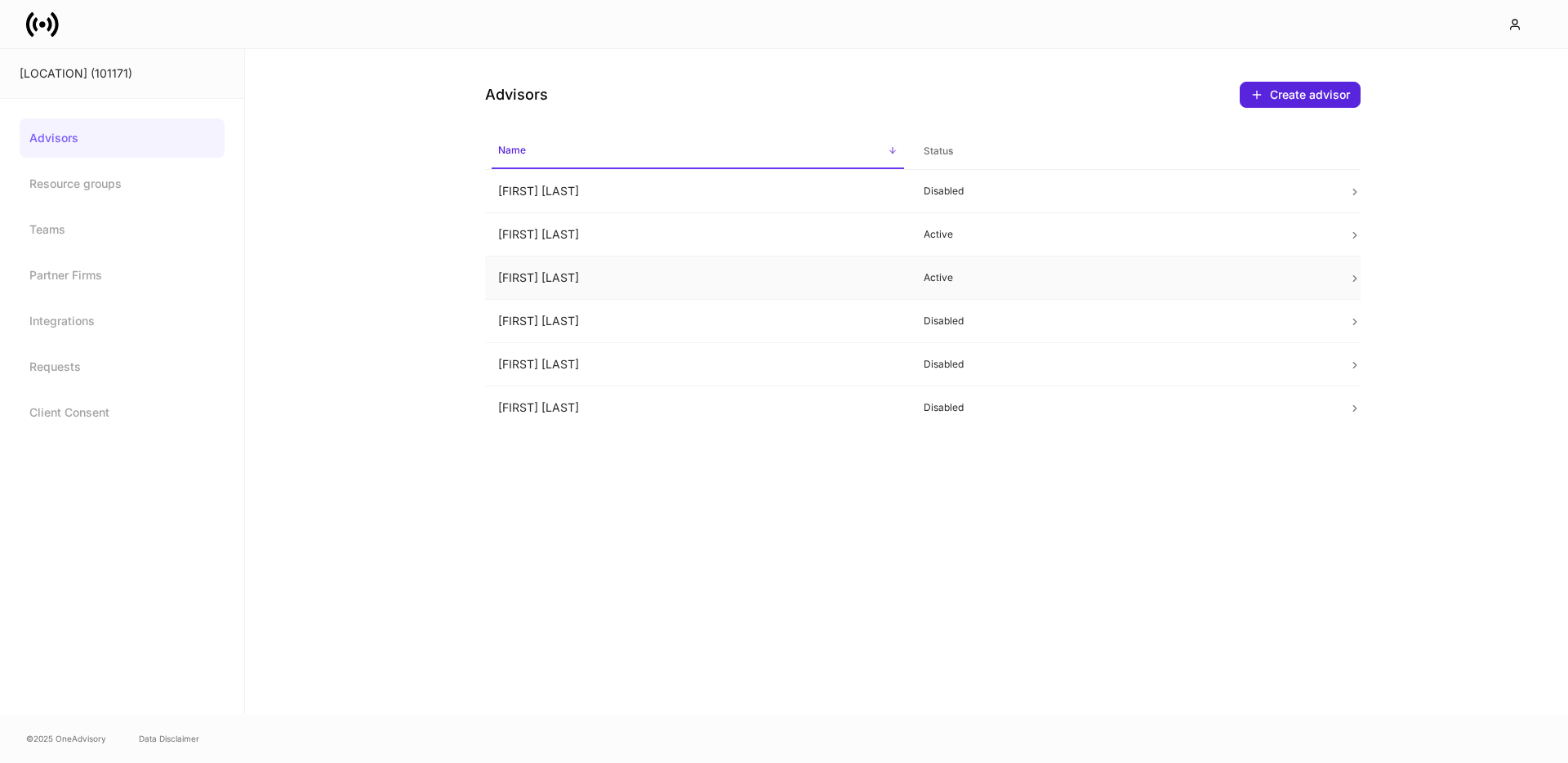 click on "Erika Leon" at bounding box center (697, 278) 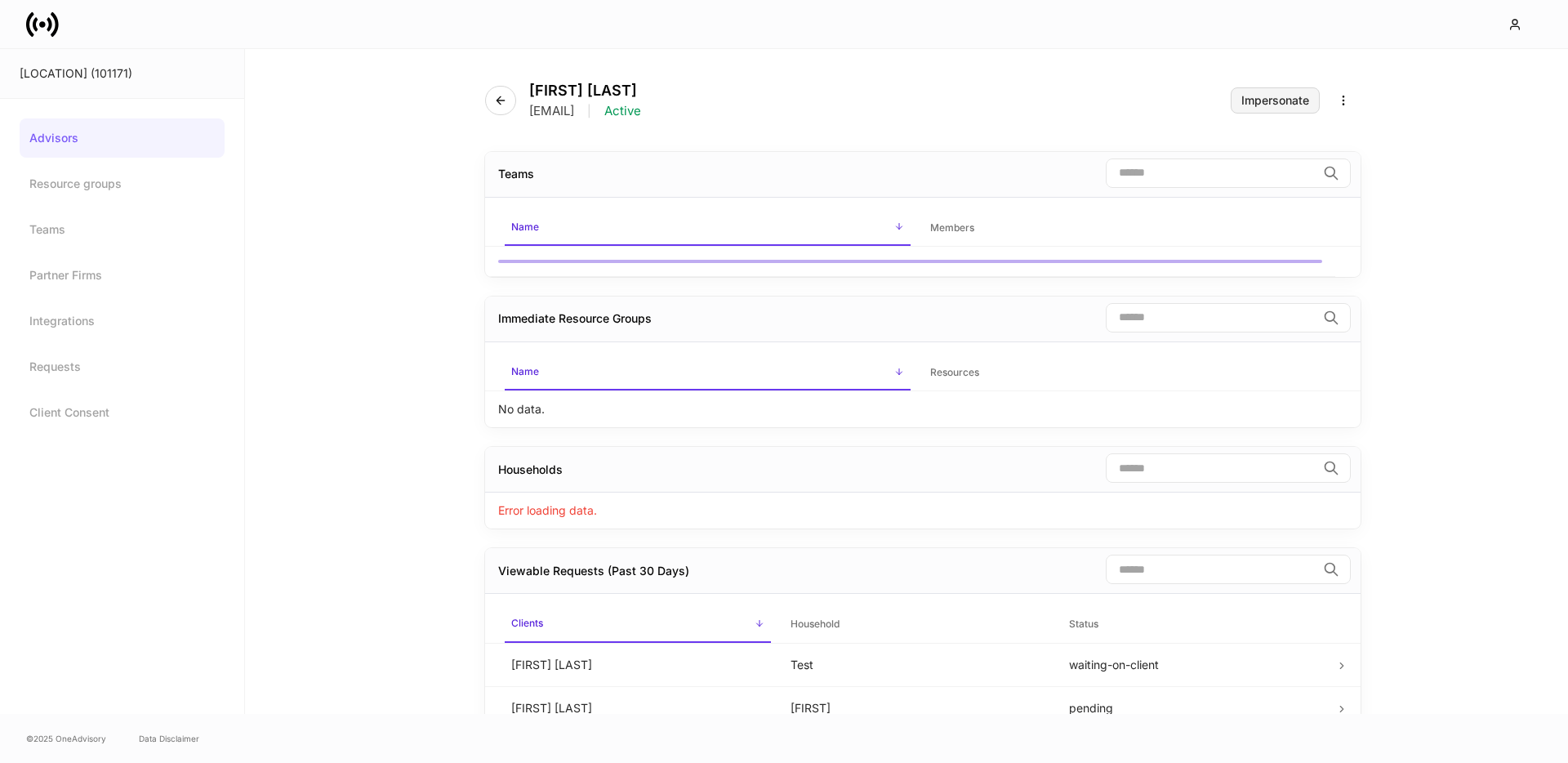 click on "Impersonate" at bounding box center (1275, 100) 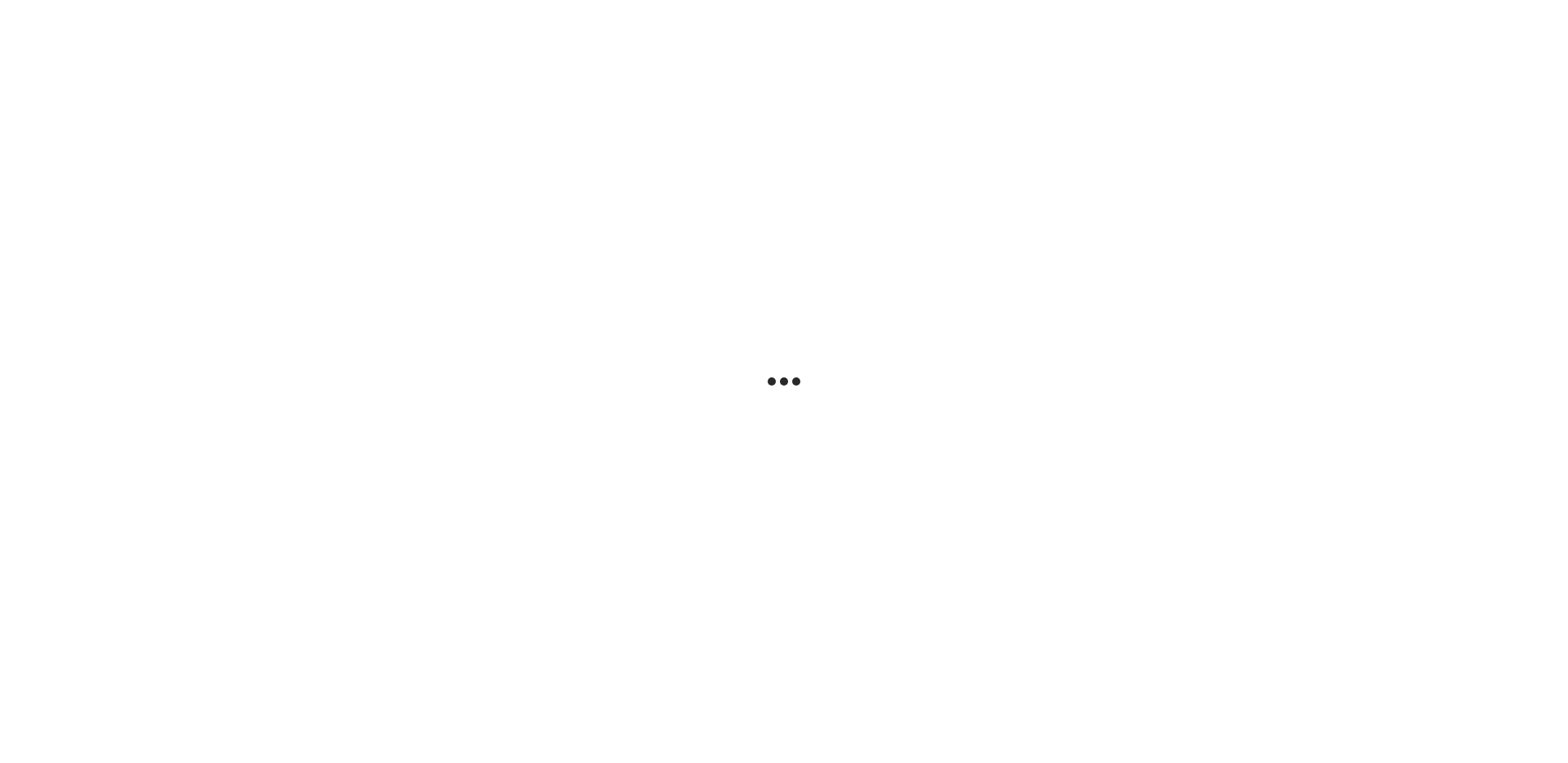 scroll, scrollTop: 0, scrollLeft: 0, axis: both 